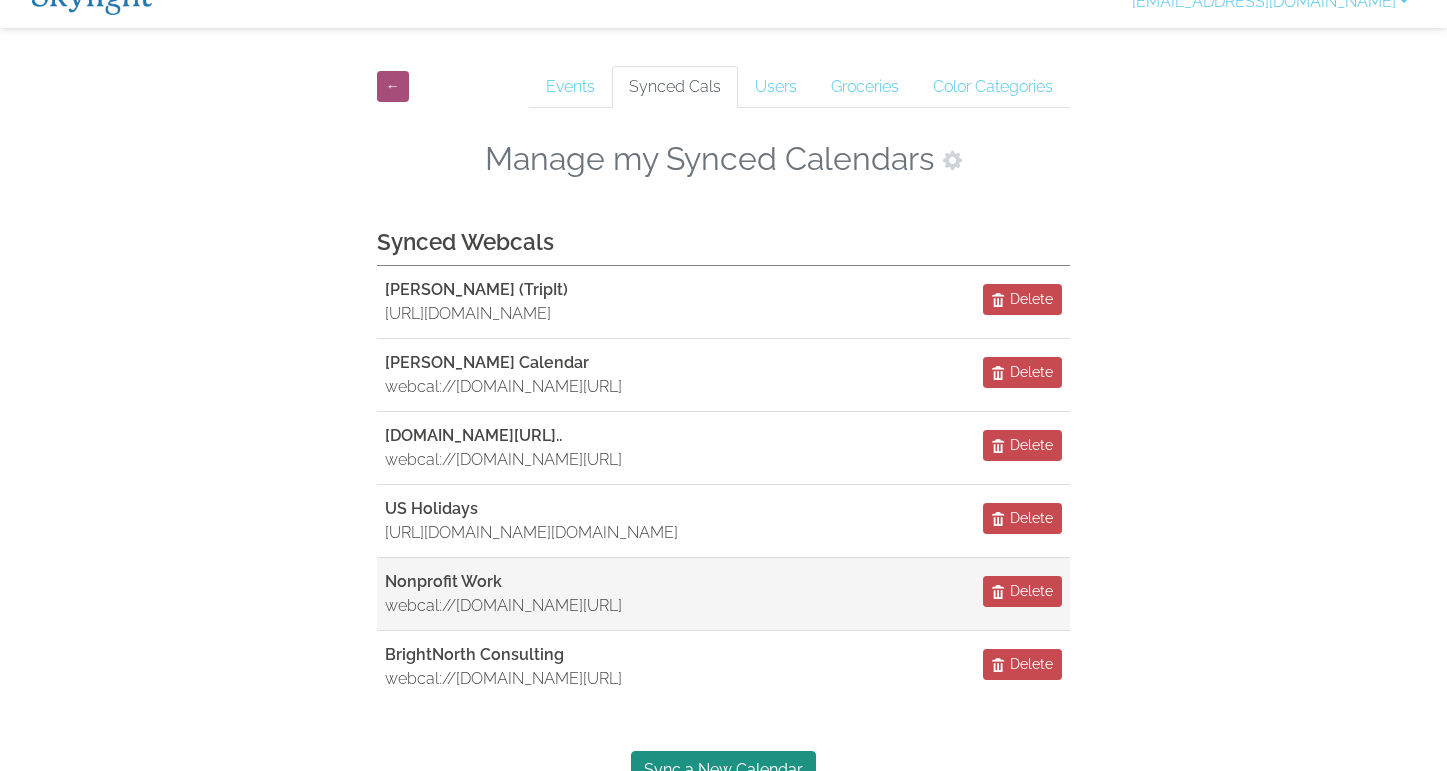 scroll, scrollTop: 0, scrollLeft: 0, axis: both 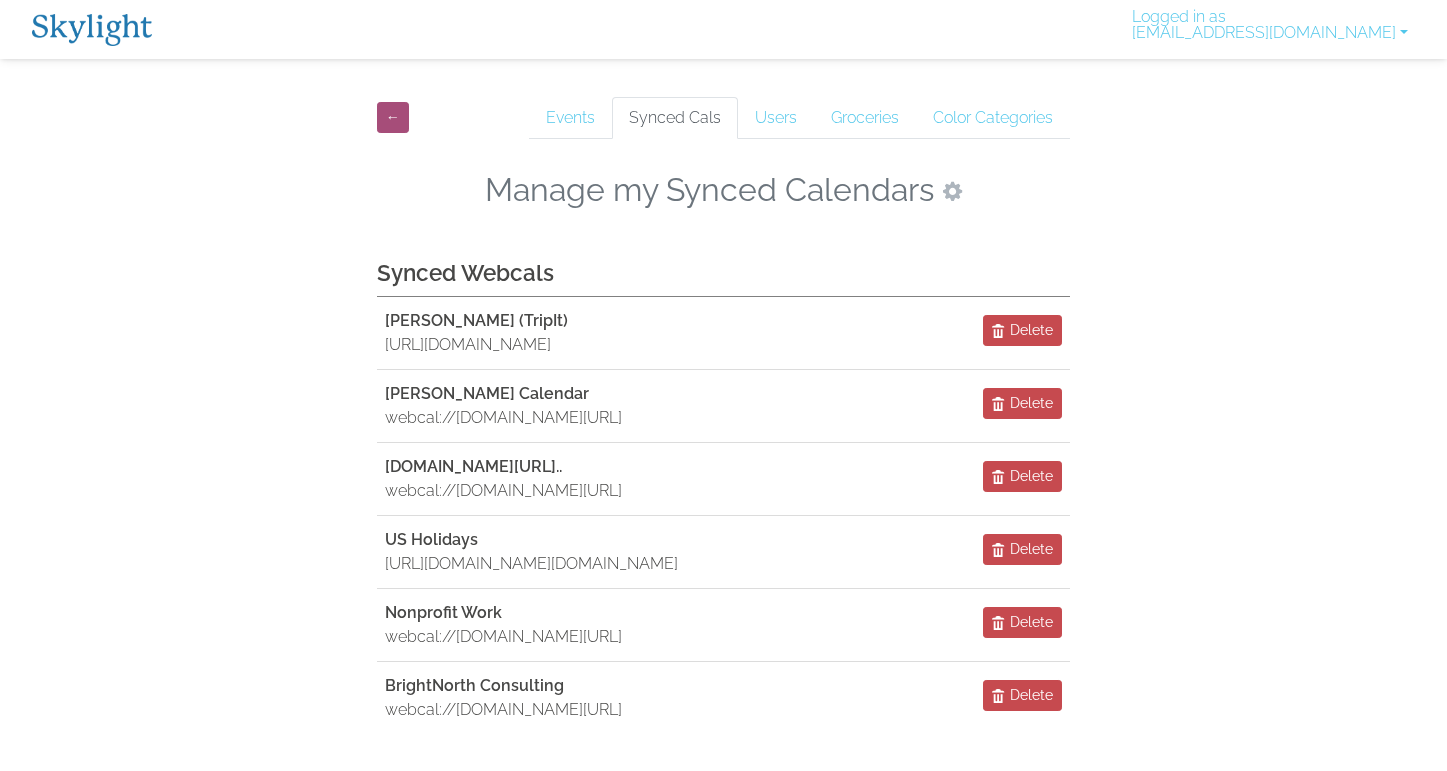 click at bounding box center [952, 191] 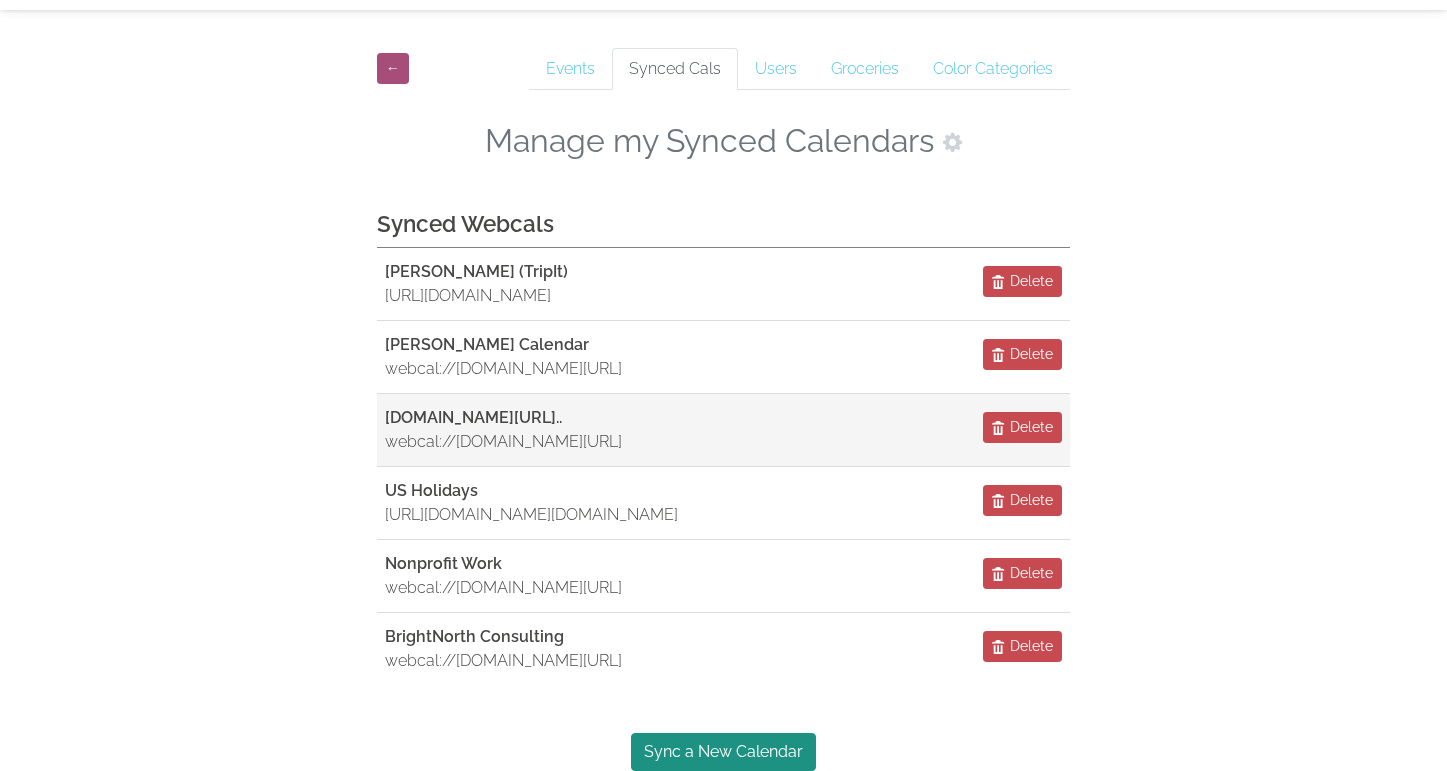 scroll, scrollTop: 286, scrollLeft: 4, axis: both 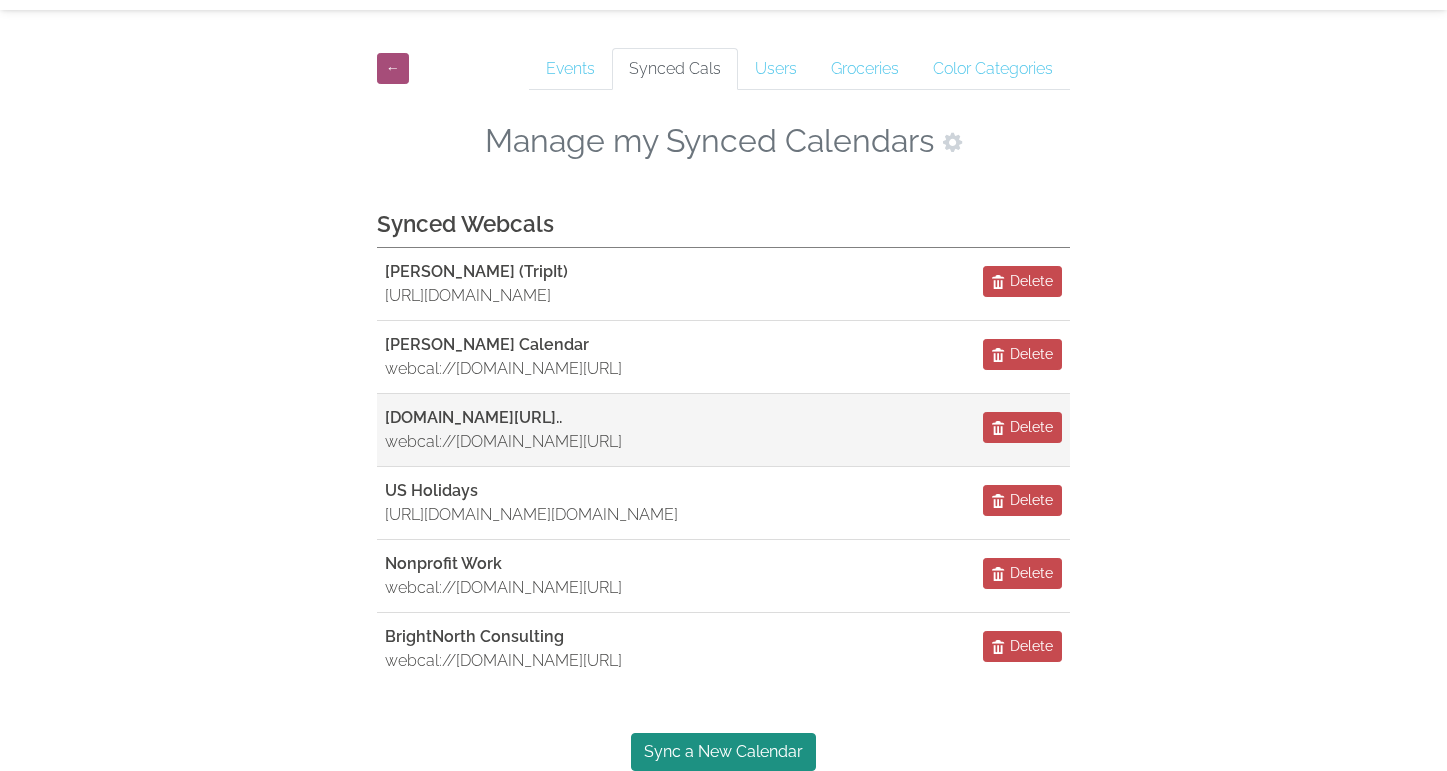 click on "webcal://[DOMAIN_NAME][URL]" at bounding box center (503, 442) 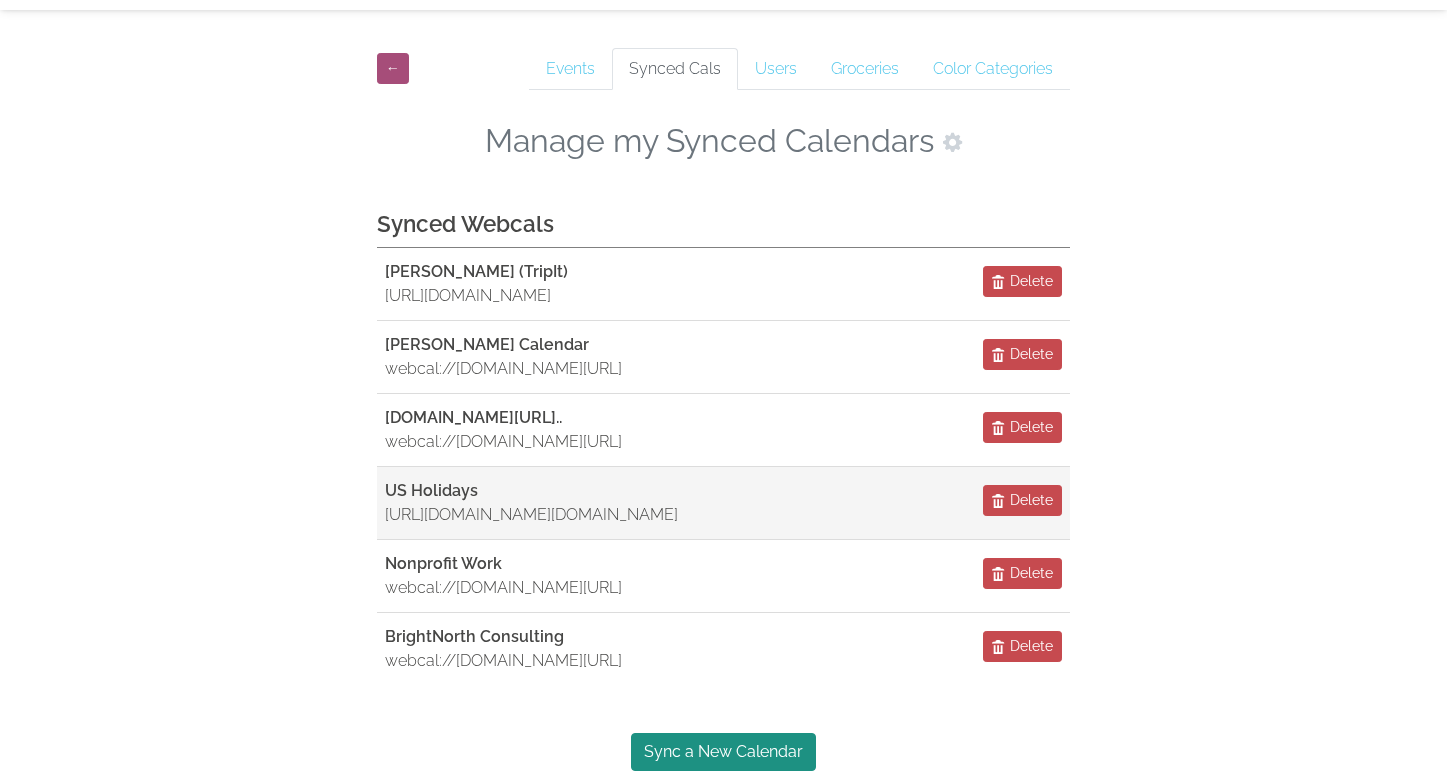 scroll, scrollTop: 286, scrollLeft: 2, axis: both 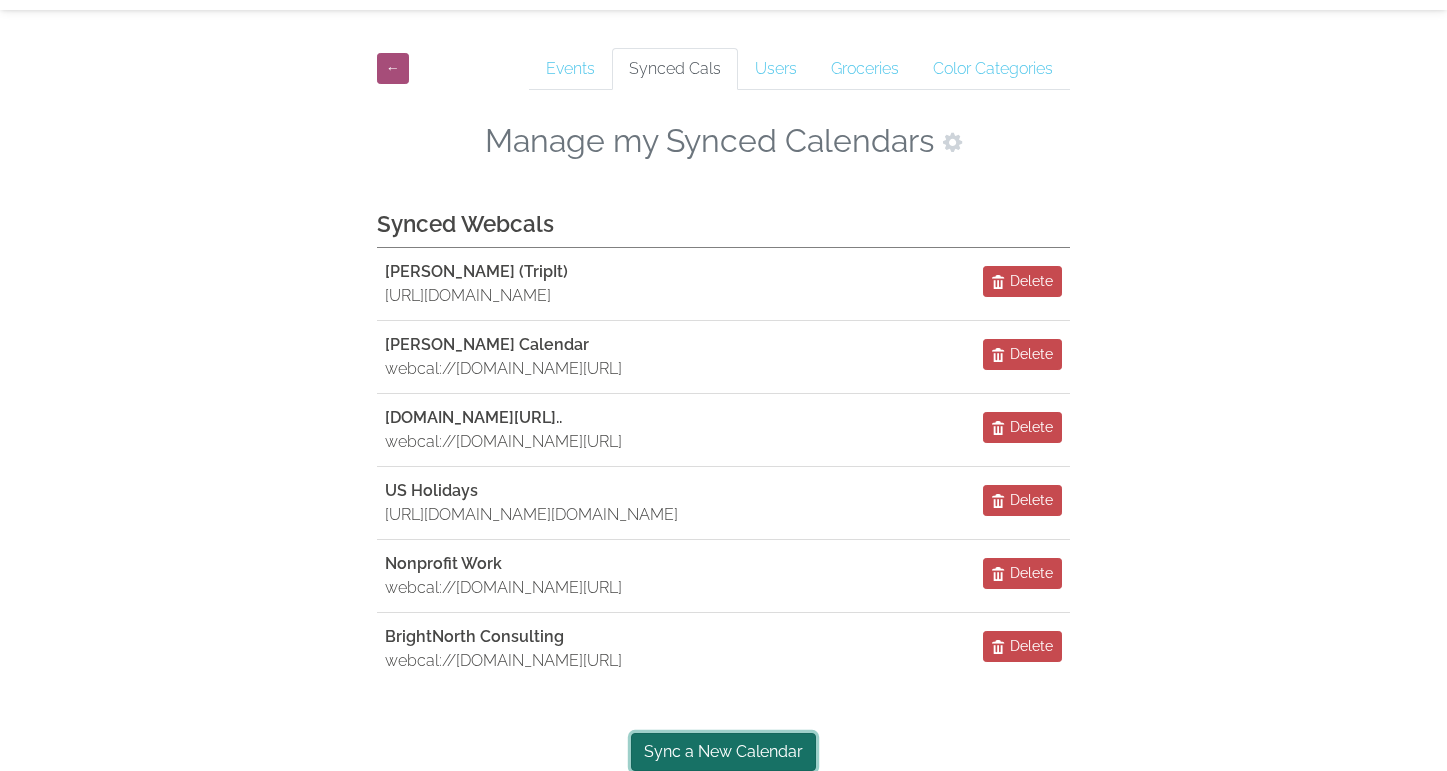 click on "Sync a New Calendar" at bounding box center [723, 752] 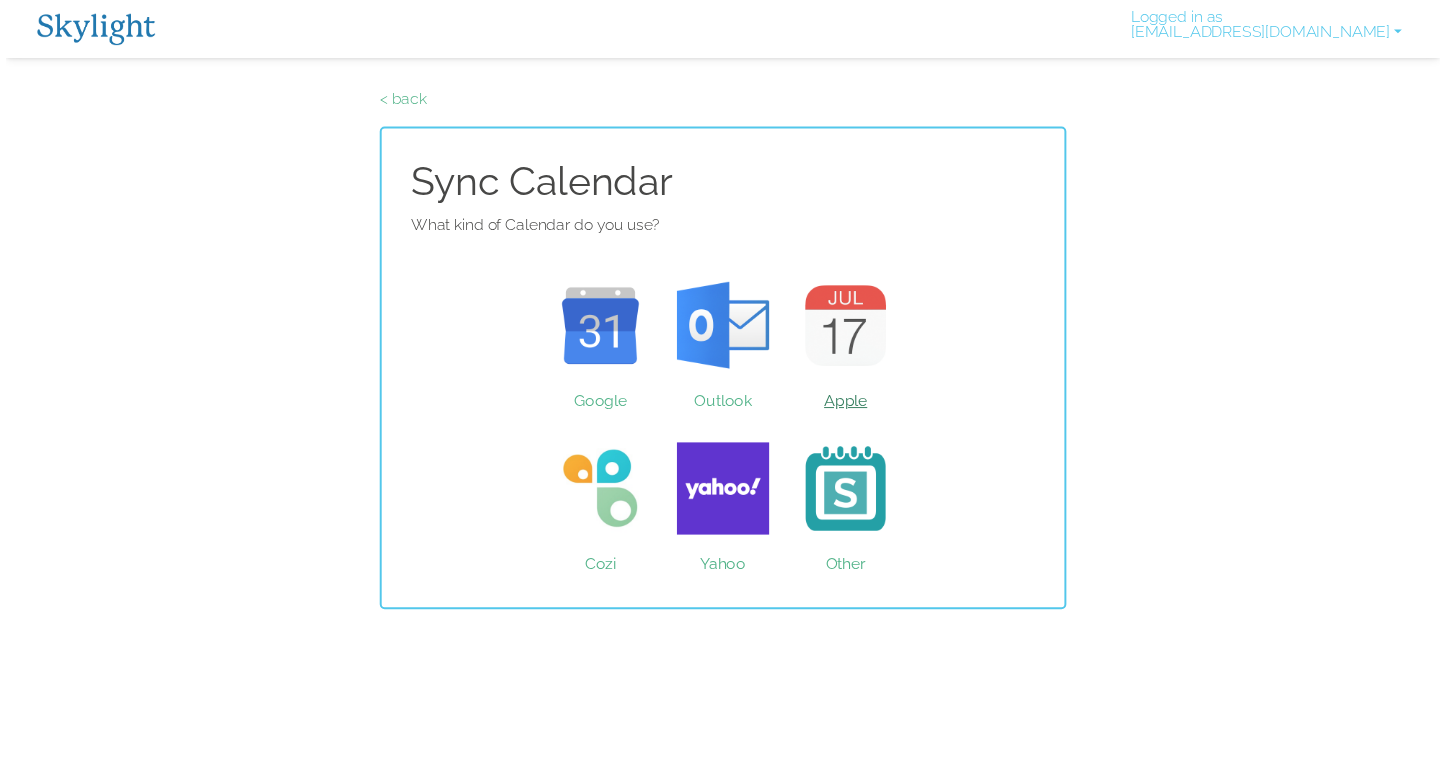 scroll, scrollTop: 0, scrollLeft: 0, axis: both 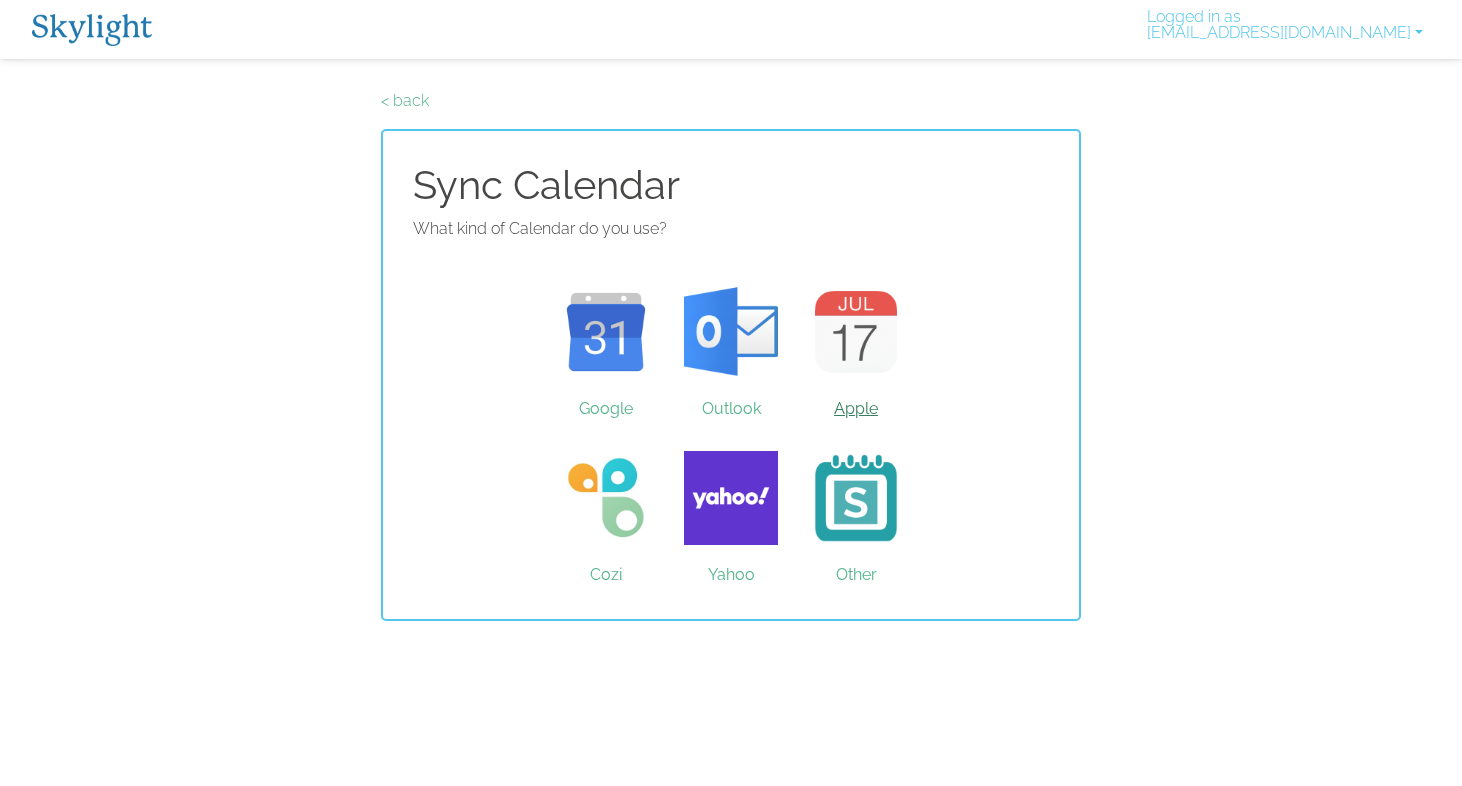 click on "Apple" at bounding box center (856, 332) 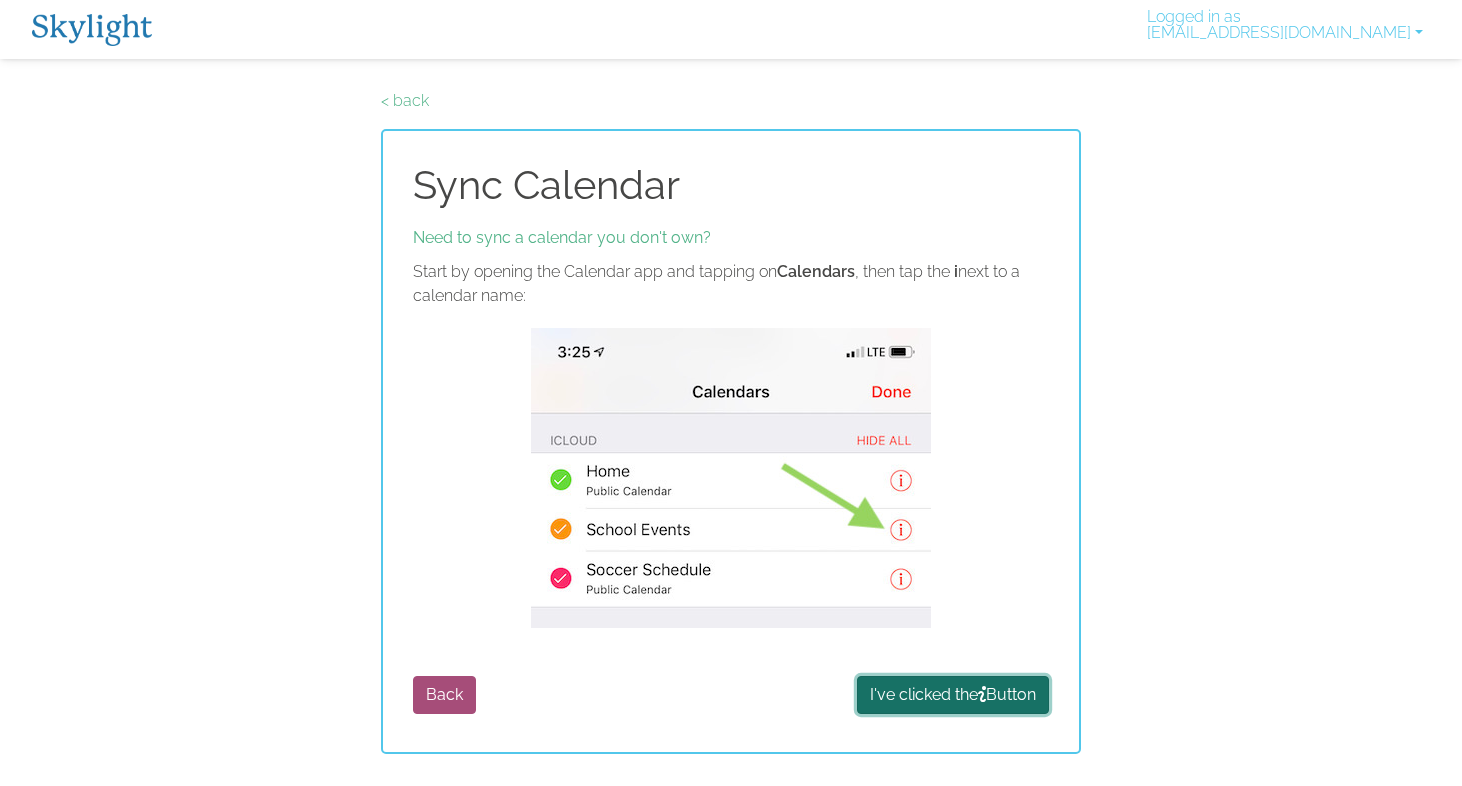 click on "I've clicked the   Button" at bounding box center [953, 695] 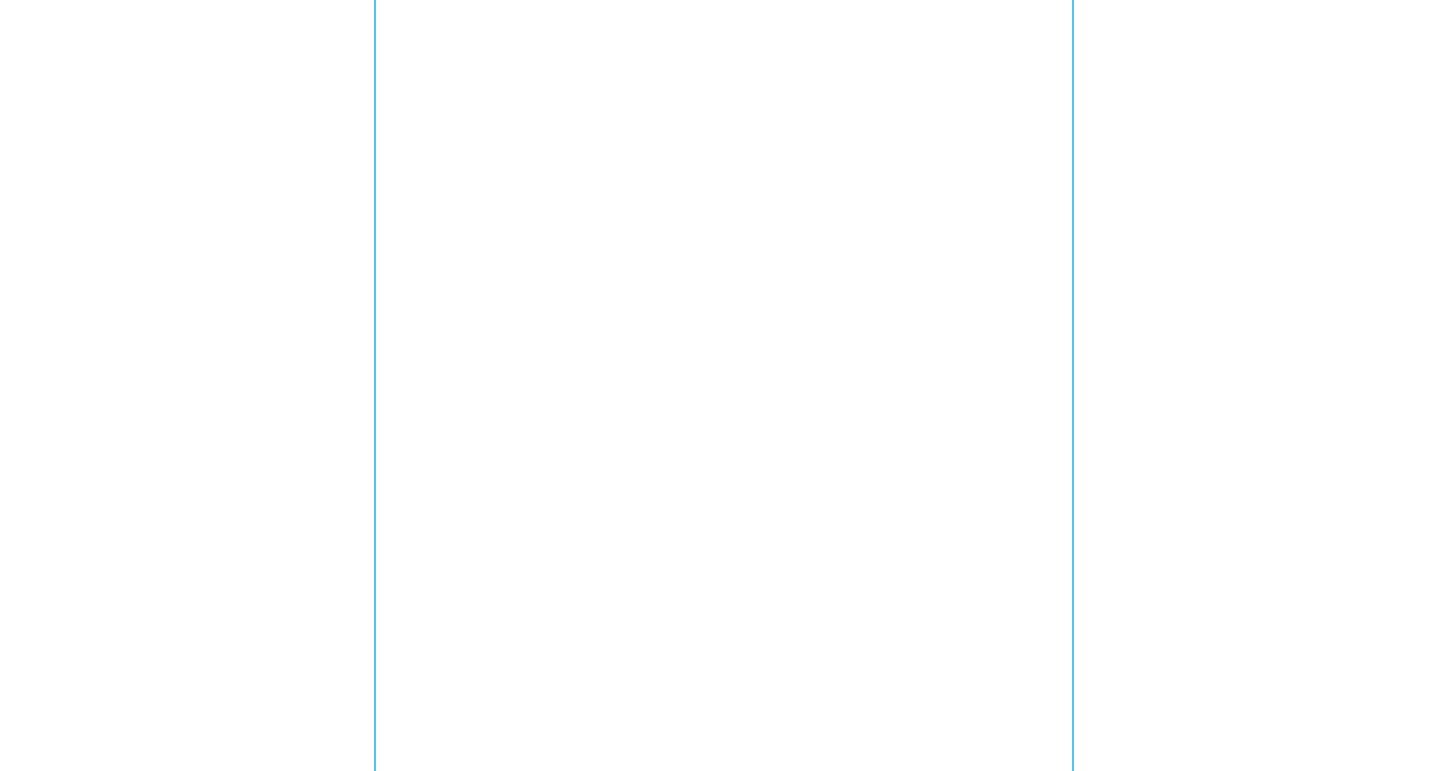 scroll, scrollTop: 335, scrollLeft: 0, axis: vertical 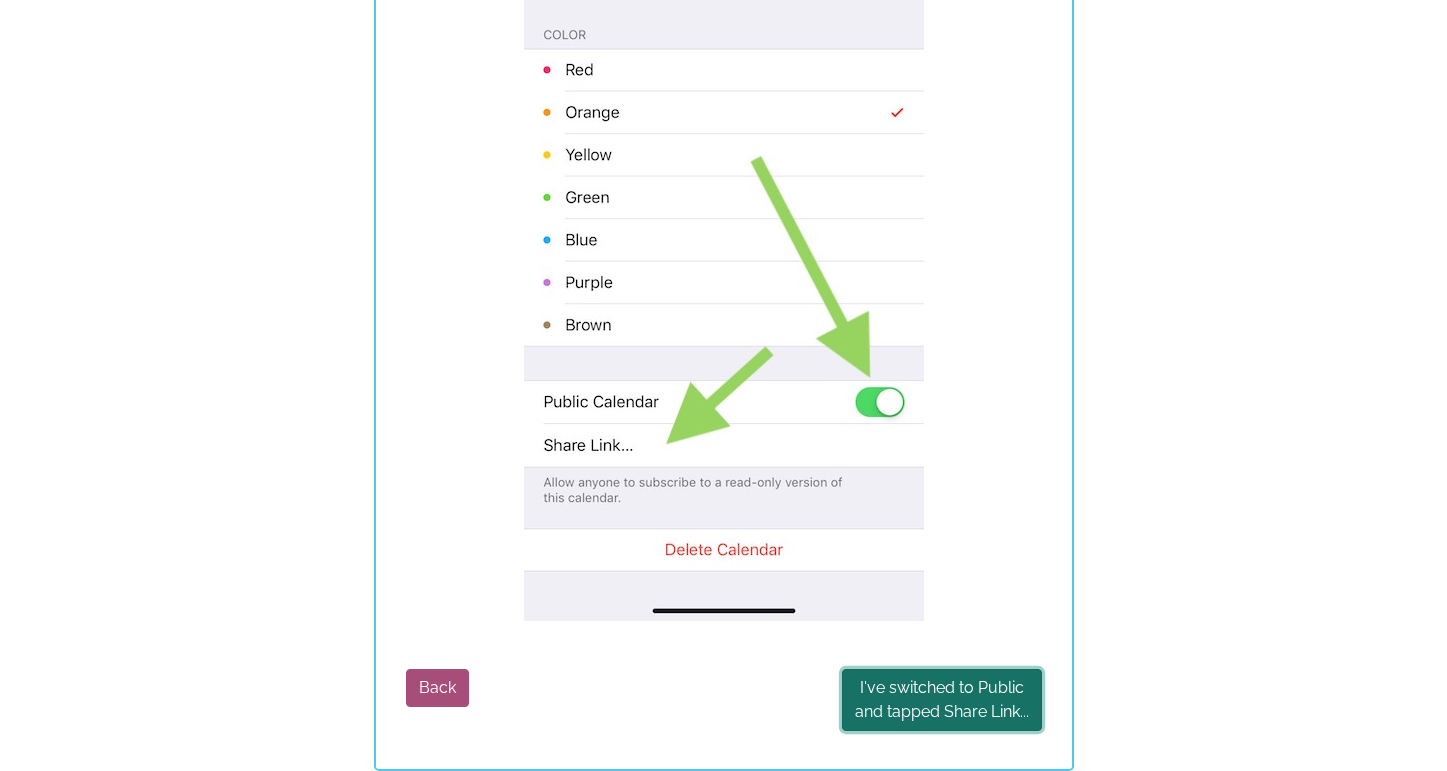 click on "I've switched to Public and tapped Share Link..." at bounding box center [942, 700] 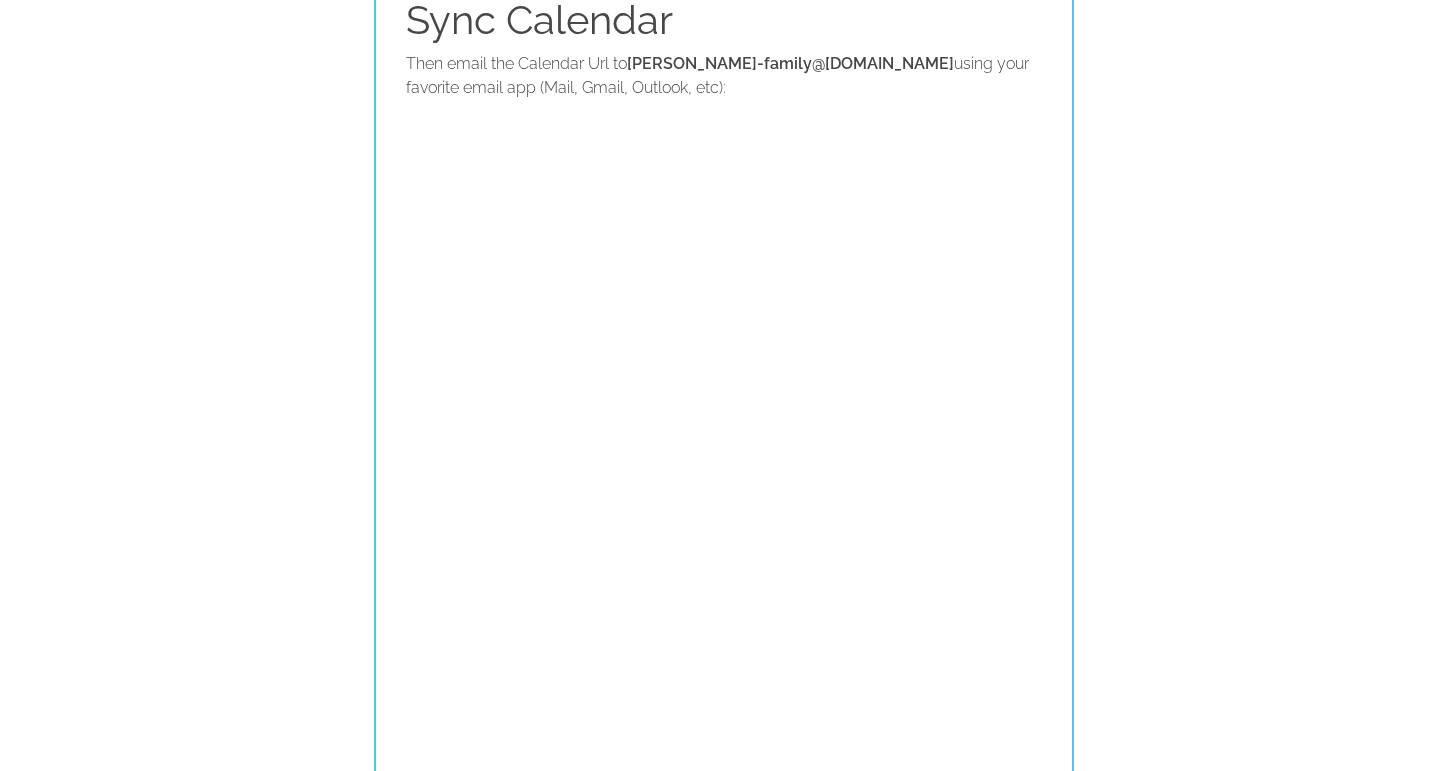scroll, scrollTop: 162, scrollLeft: 0, axis: vertical 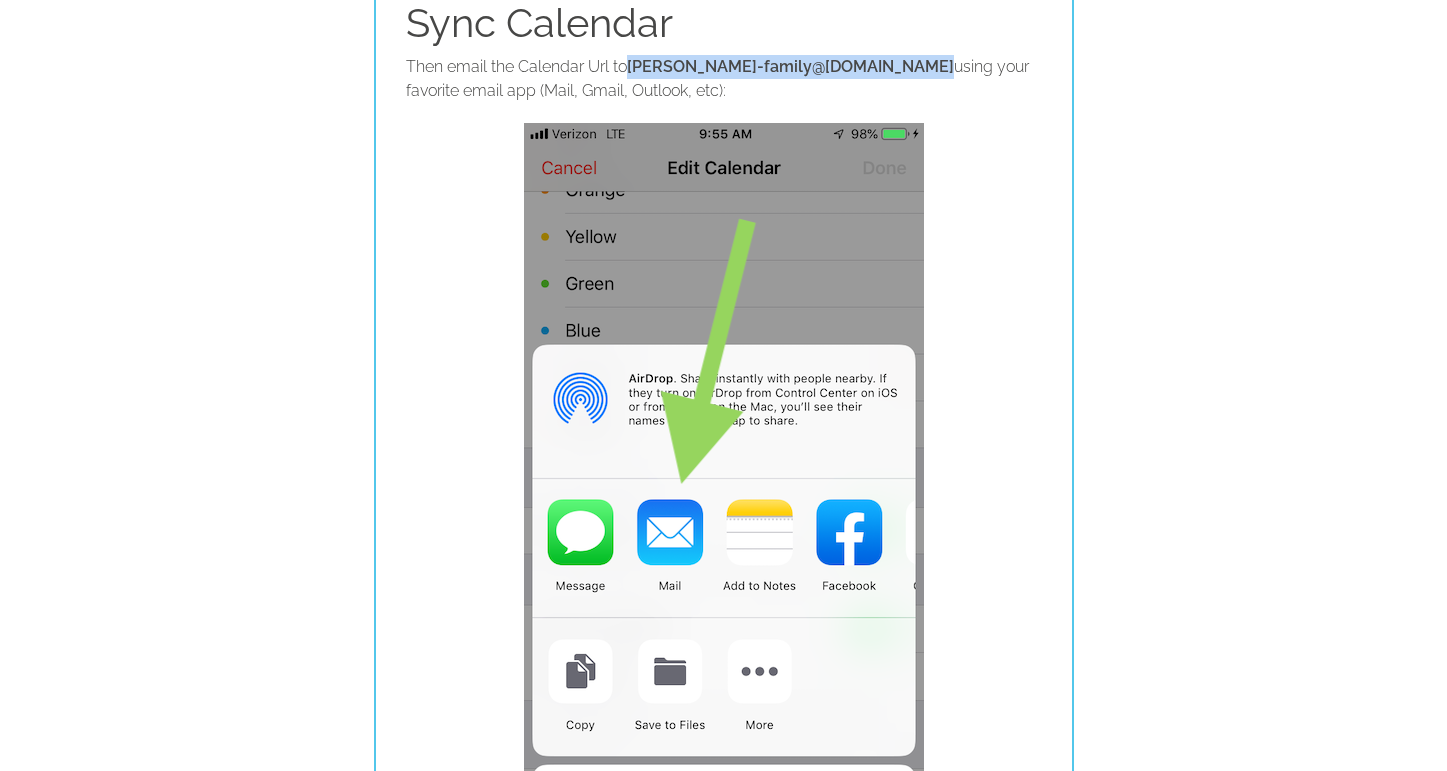 drag, startPoint x: 634, startPoint y: 63, endPoint x: 917, endPoint y: 62, distance: 283.00177 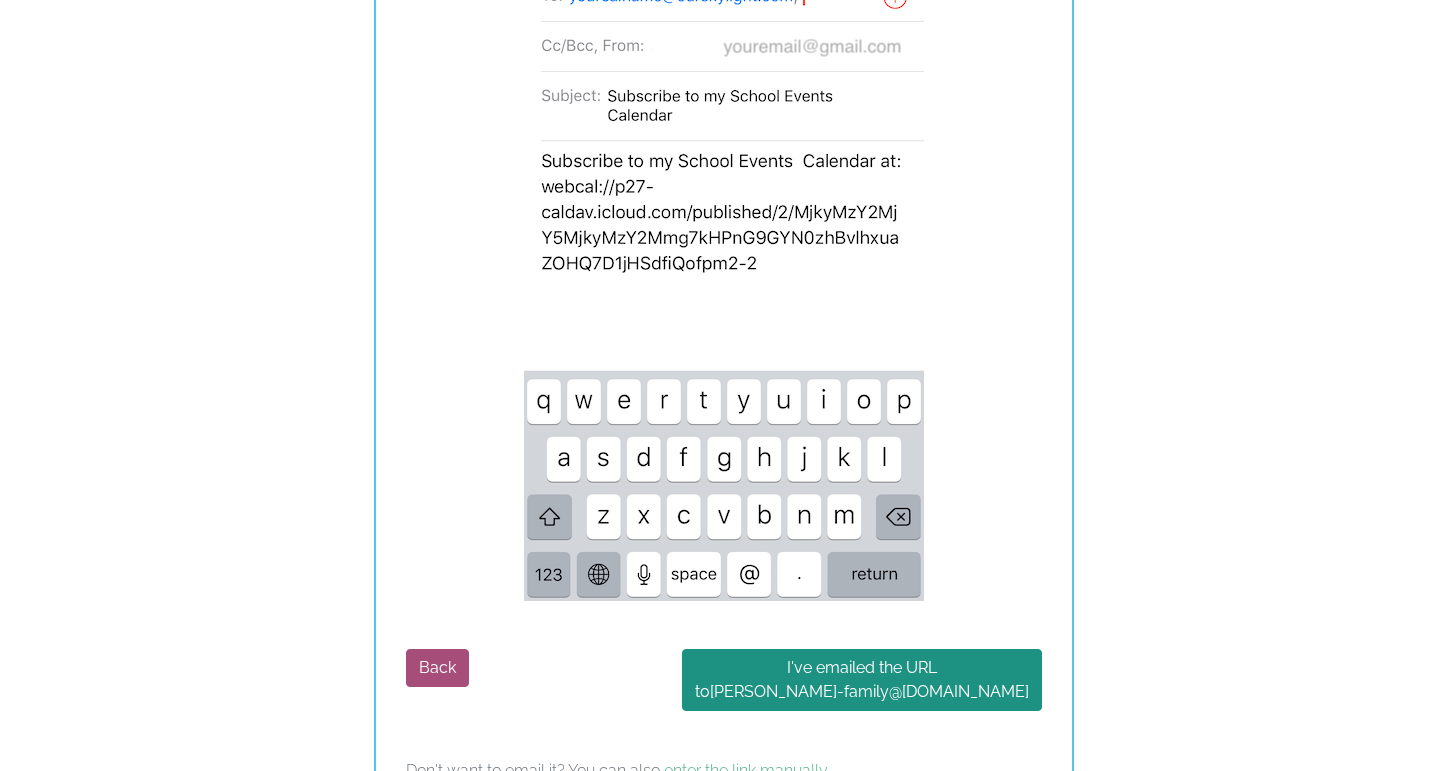 scroll, scrollTop: 1186, scrollLeft: 0, axis: vertical 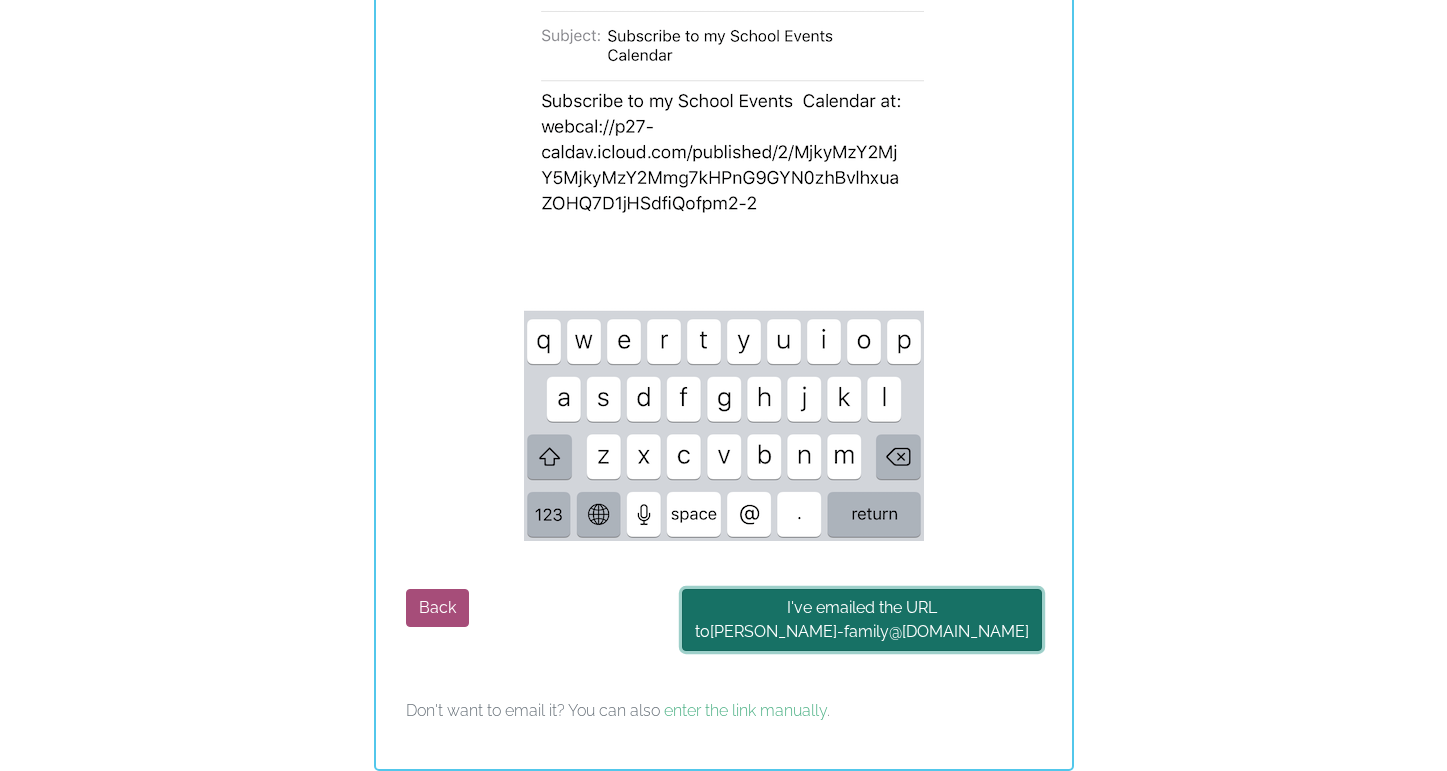 click on "I've emailed the URL to  holladay-hill-family @ourskylight.com" at bounding box center (862, 620) 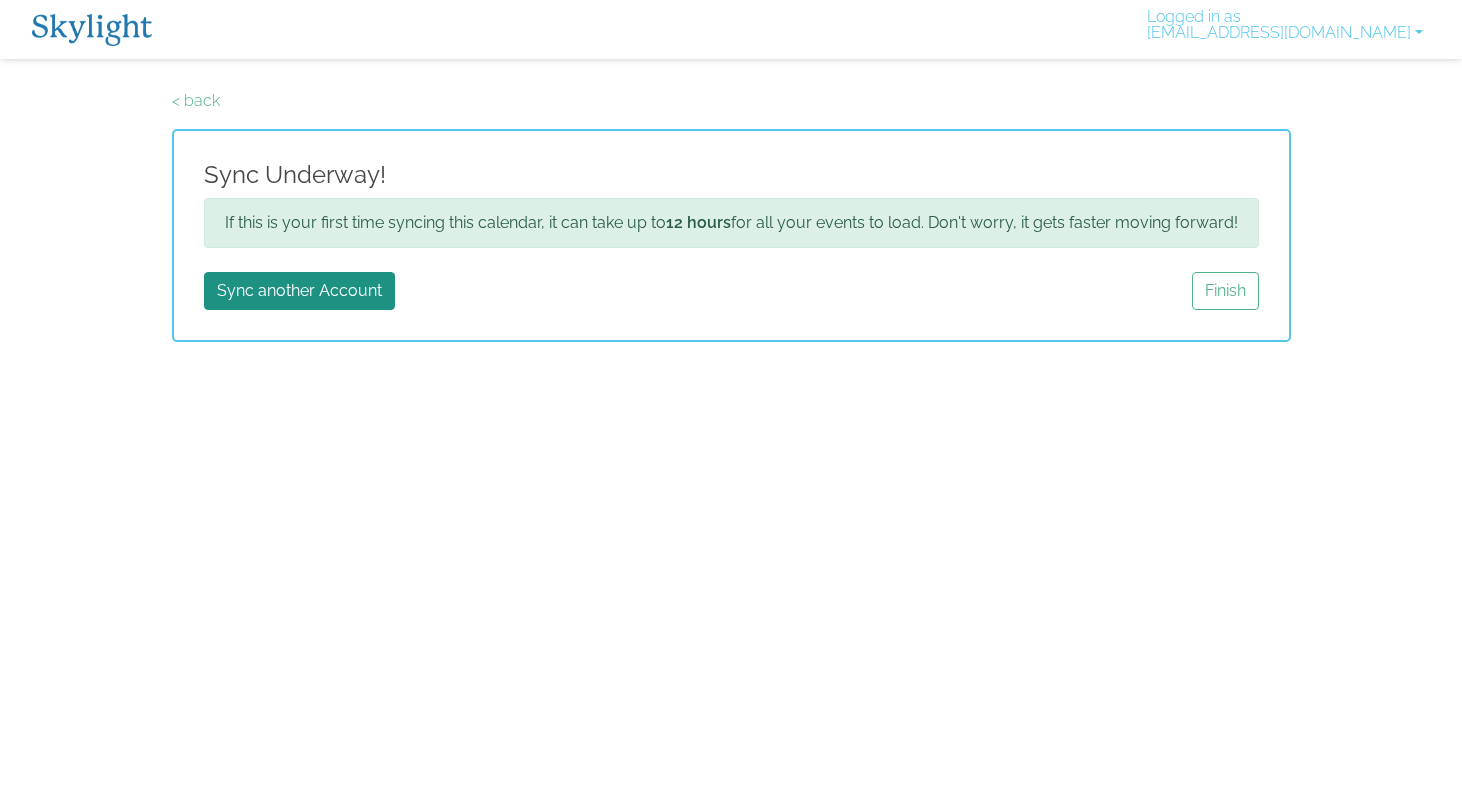scroll, scrollTop: 0, scrollLeft: 0, axis: both 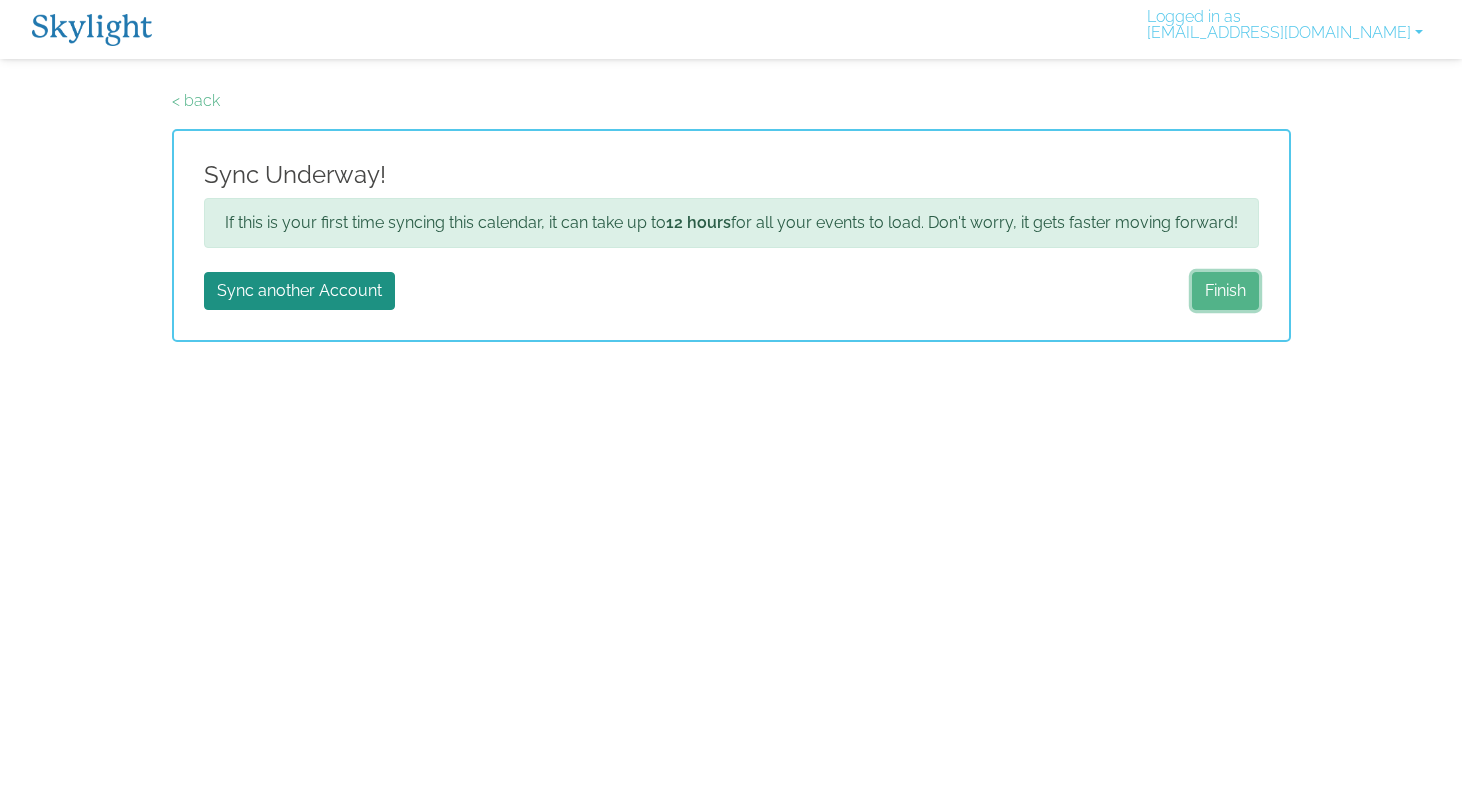 click on "Finish" at bounding box center (1225, 291) 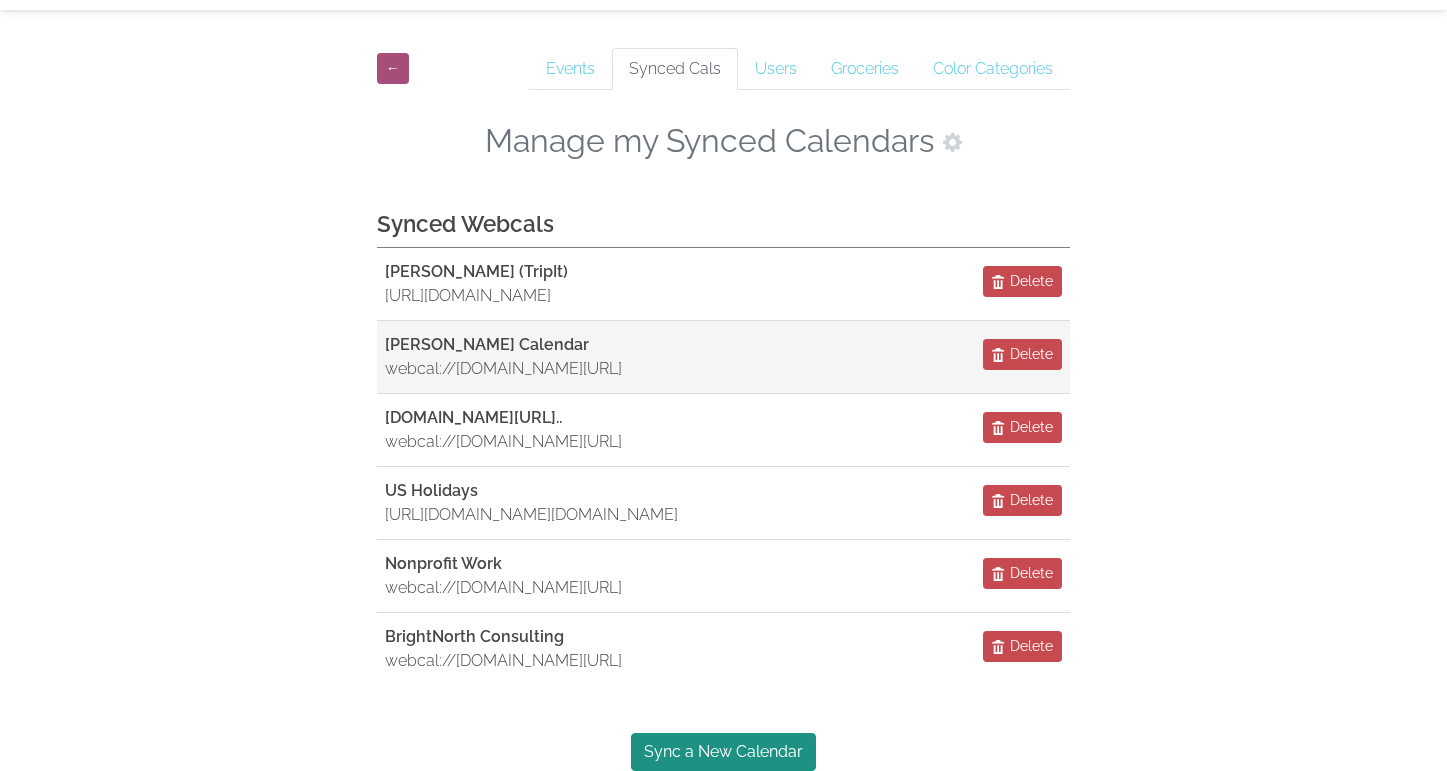 scroll, scrollTop: 80, scrollLeft: 0, axis: vertical 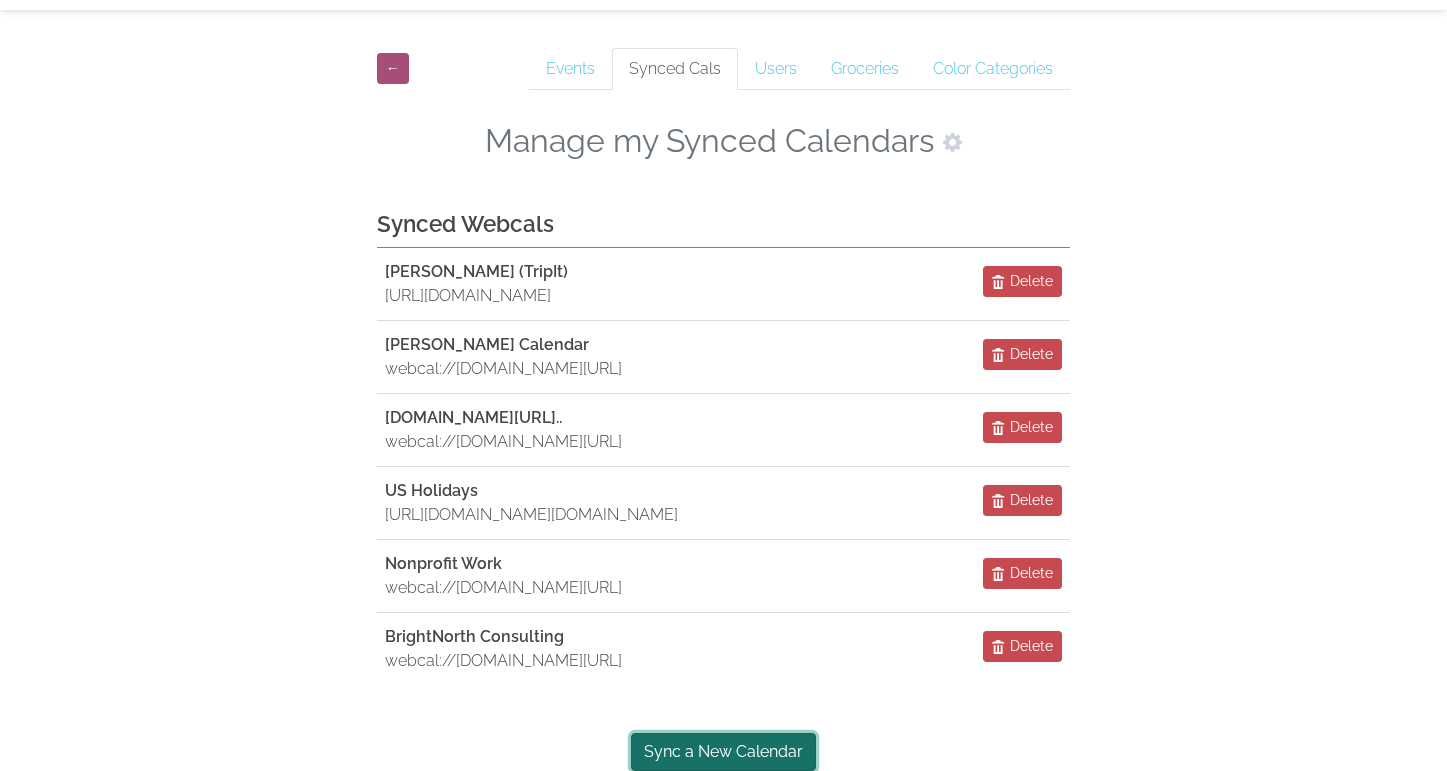 click on "Sync a New Calendar" at bounding box center [723, 752] 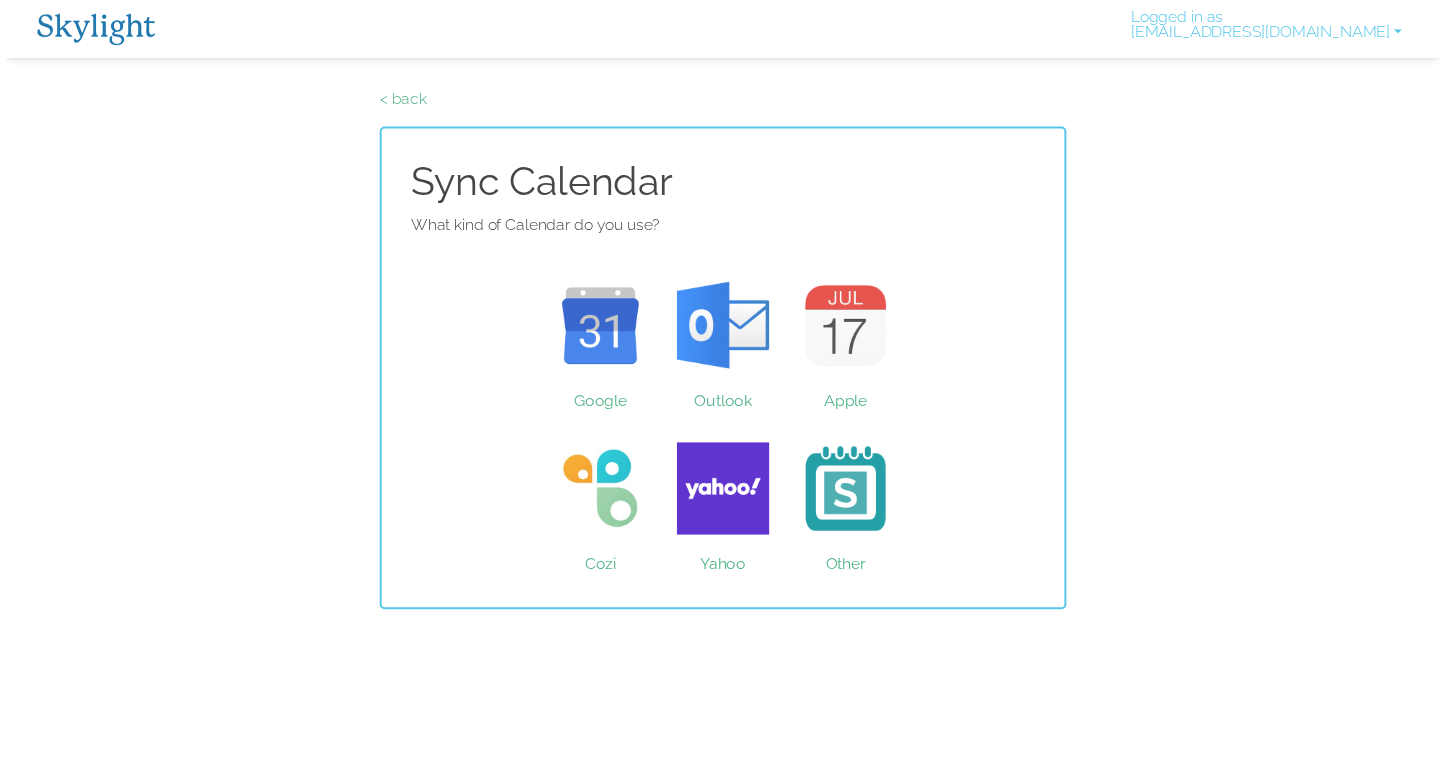 scroll, scrollTop: 0, scrollLeft: 0, axis: both 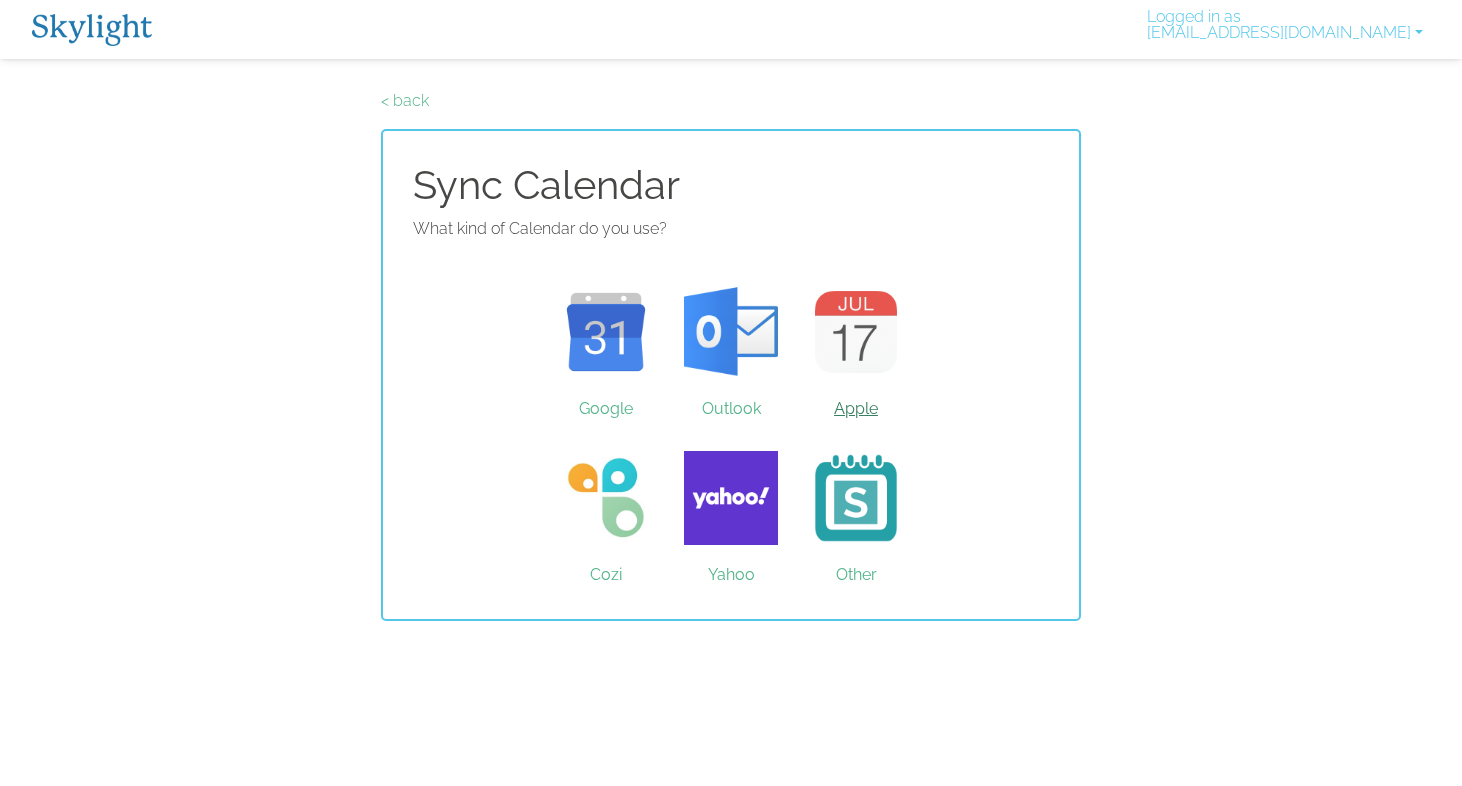 click on "Apple" at bounding box center [856, 332] 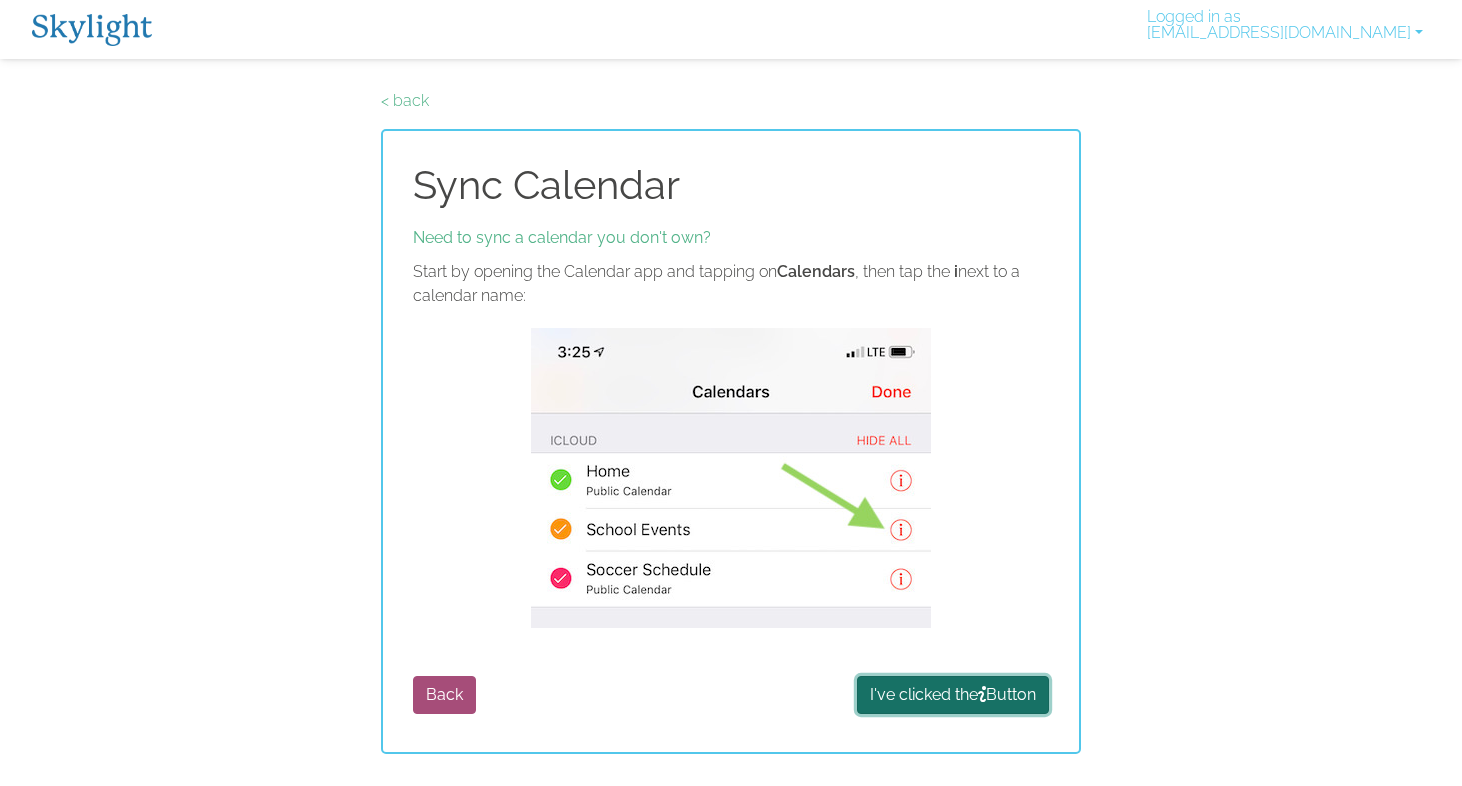 click on "I've clicked the   Button" at bounding box center (953, 695) 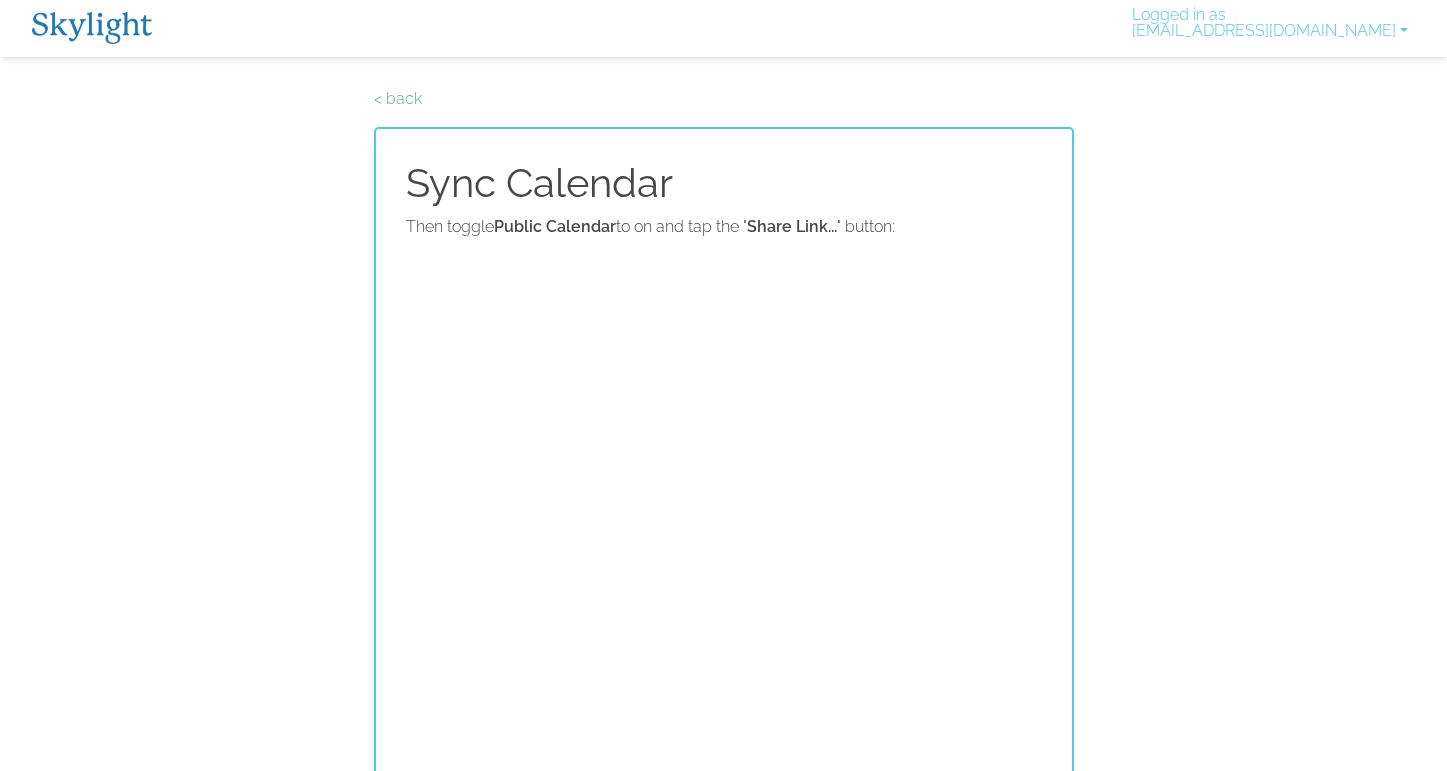 scroll, scrollTop: 506, scrollLeft: 0, axis: vertical 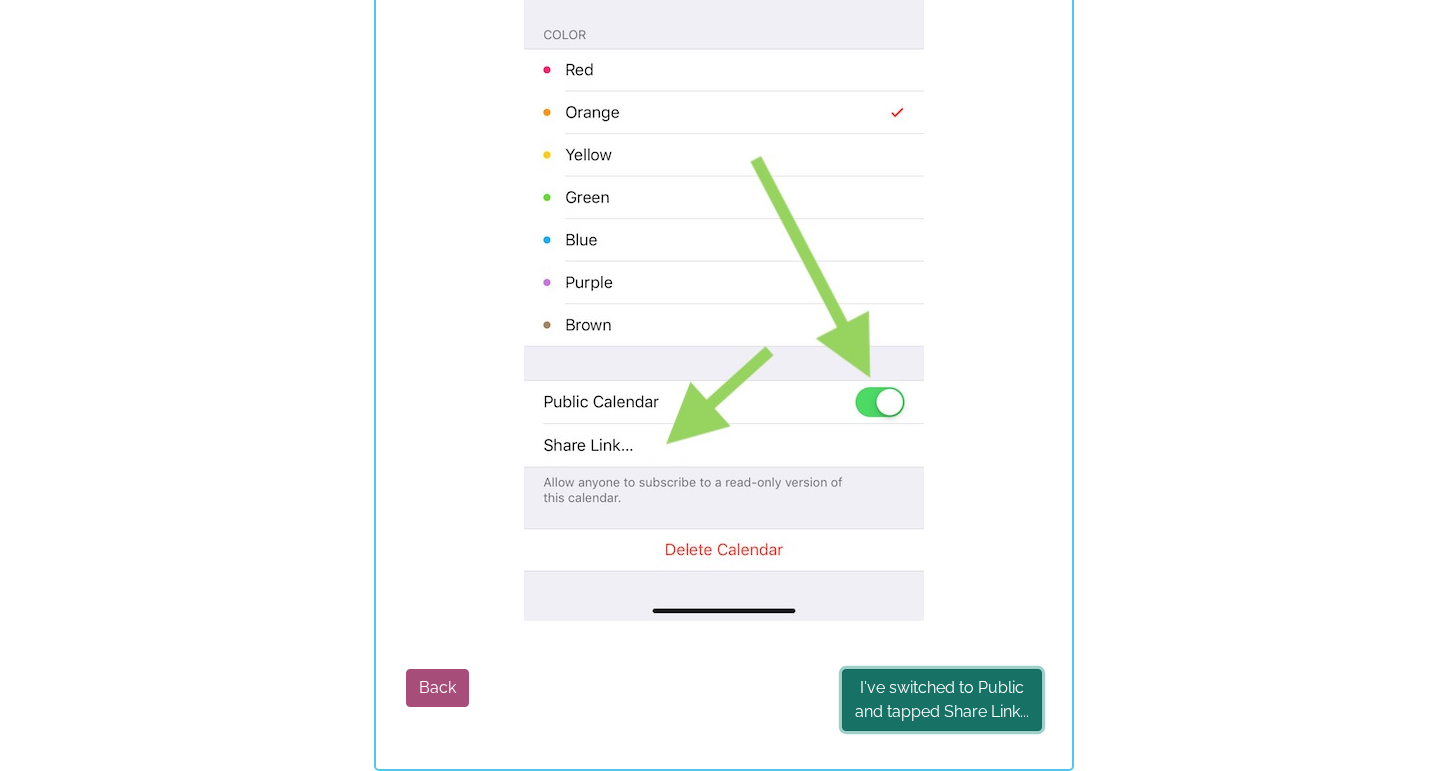 click on "I've switched to Public and tapped Share Link..." at bounding box center [942, 700] 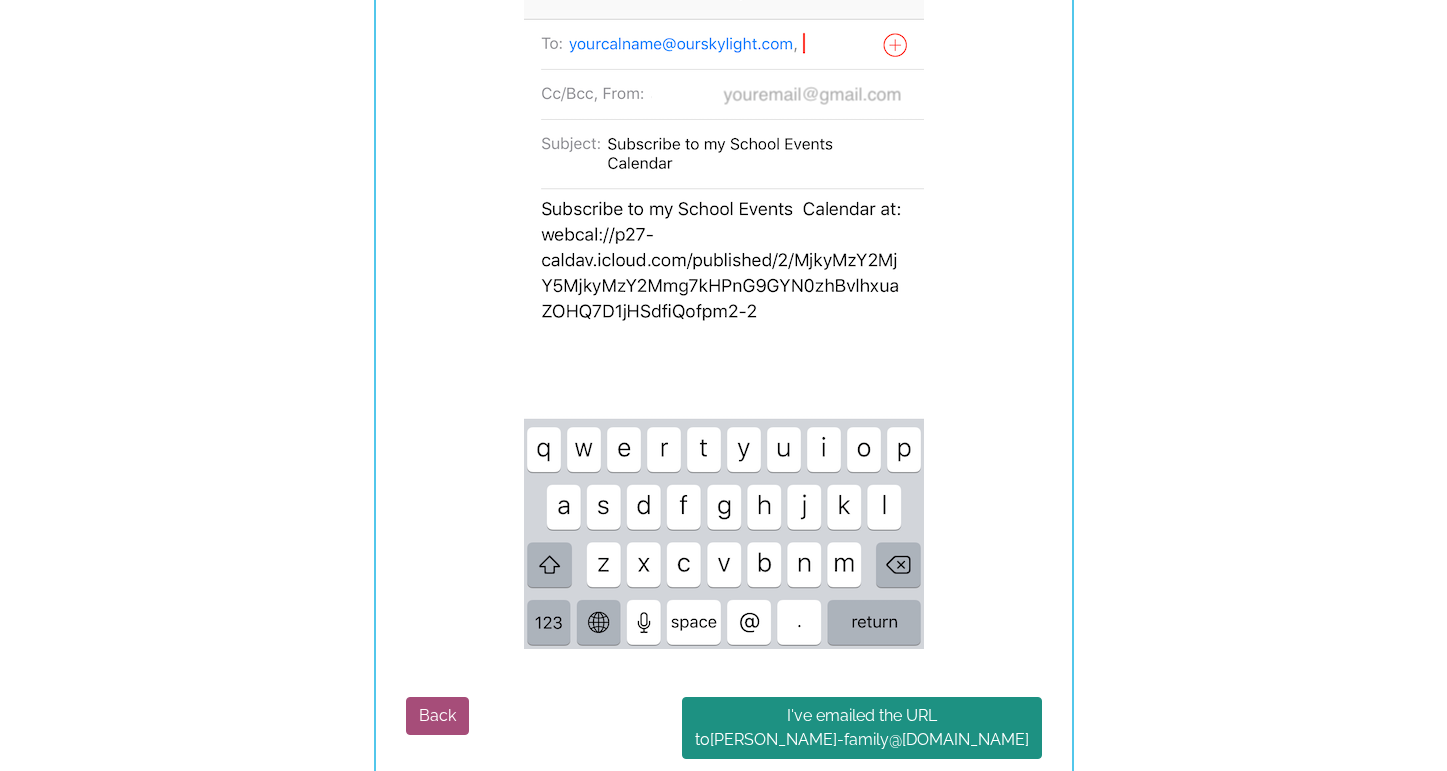 scroll, scrollTop: 1186, scrollLeft: 0, axis: vertical 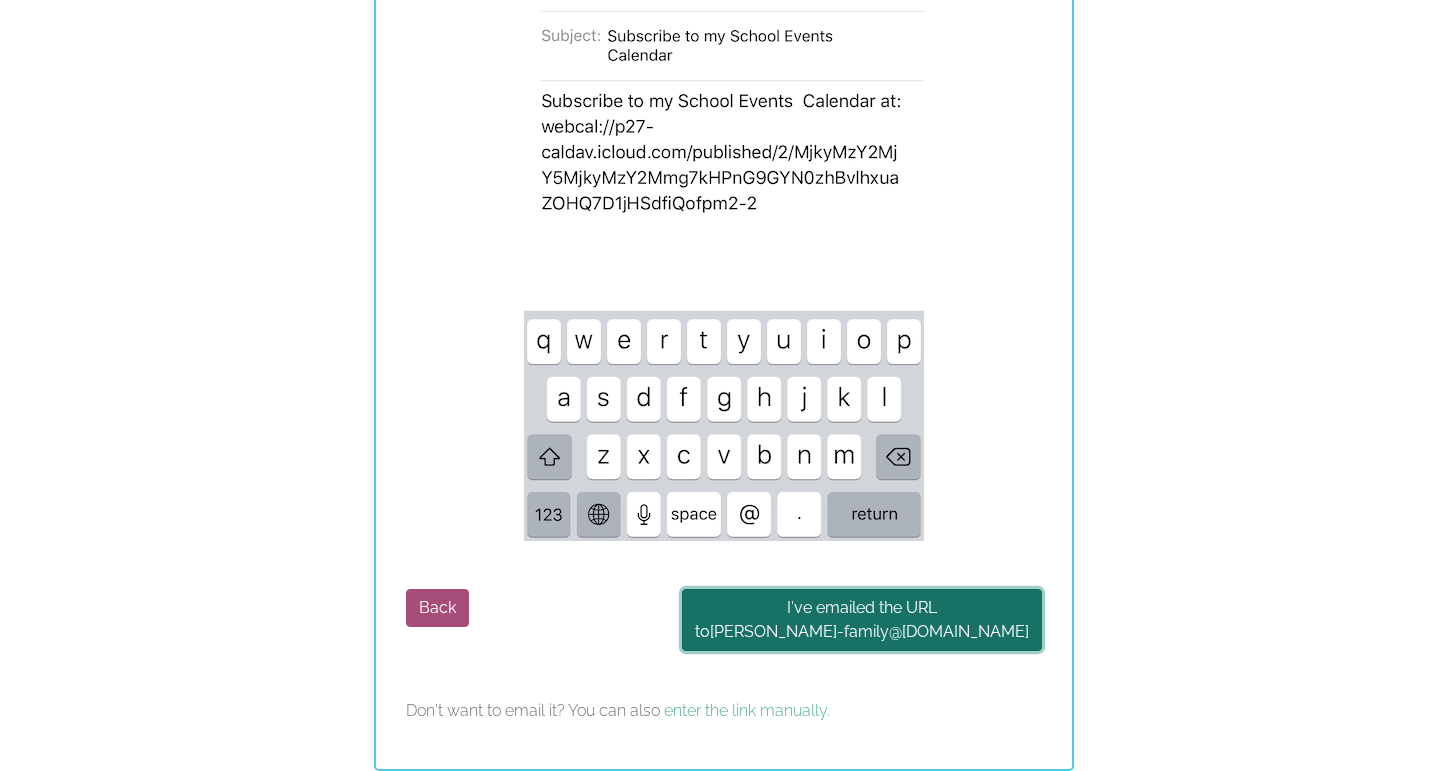 click on "I've emailed the URL to  holladay-hill-family @ourskylight.com" at bounding box center [862, 620] 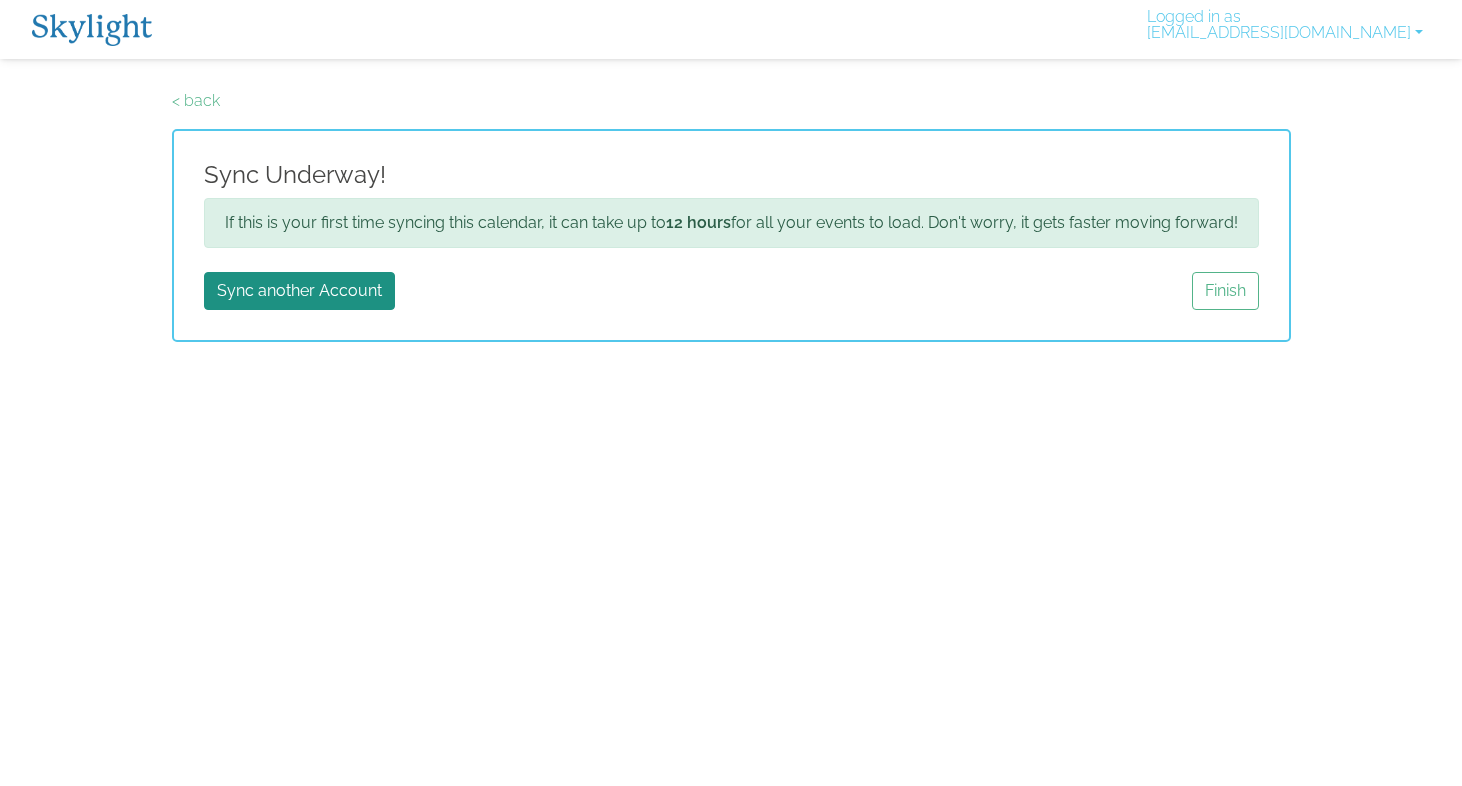 scroll, scrollTop: 0, scrollLeft: 0, axis: both 